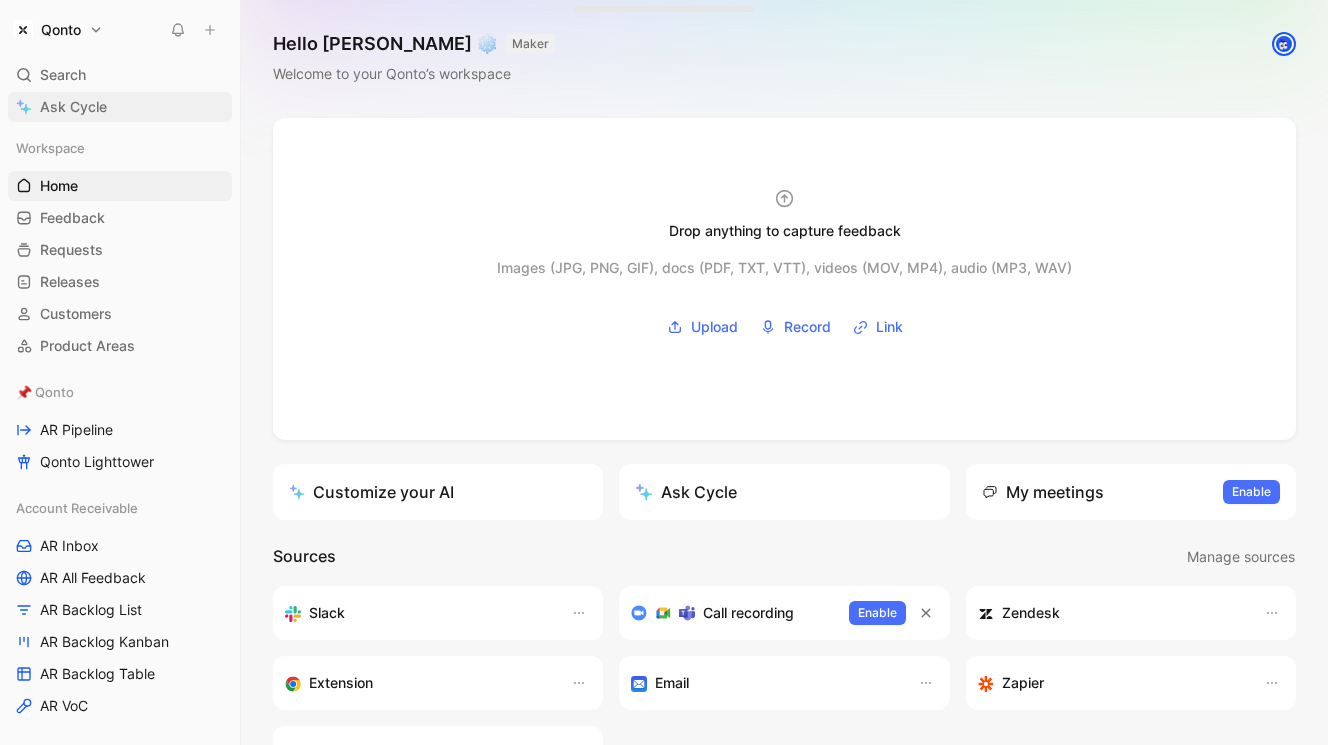 scroll, scrollTop: 0, scrollLeft: 0, axis: both 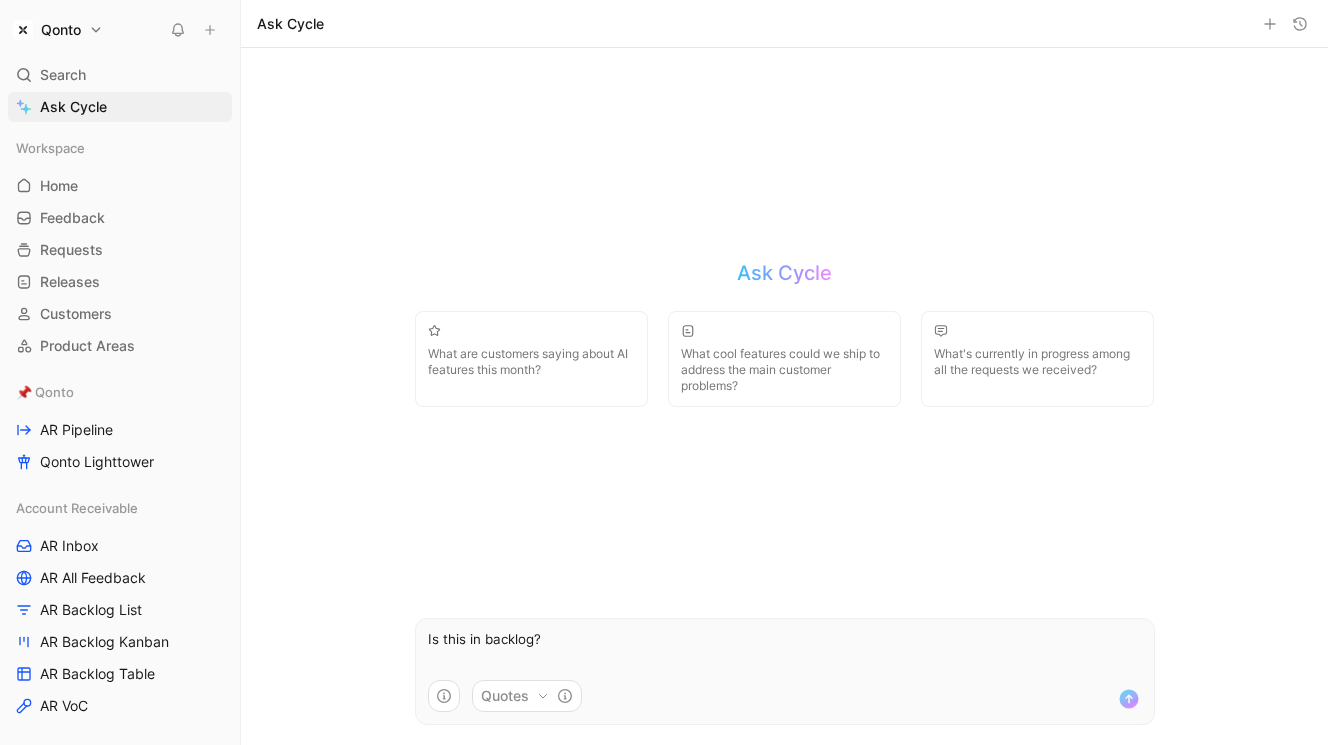 type on "Is this in backlog?" 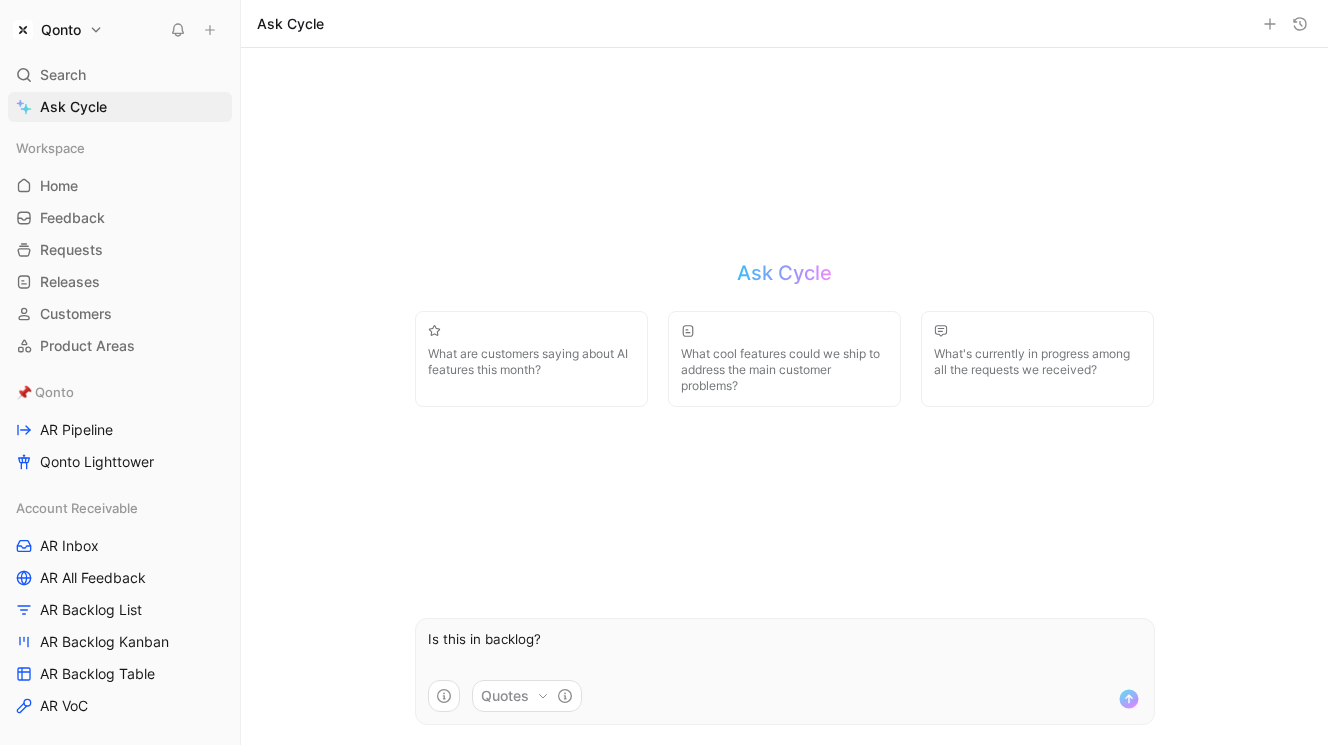 click on "Quotes" at bounding box center (527, 696) 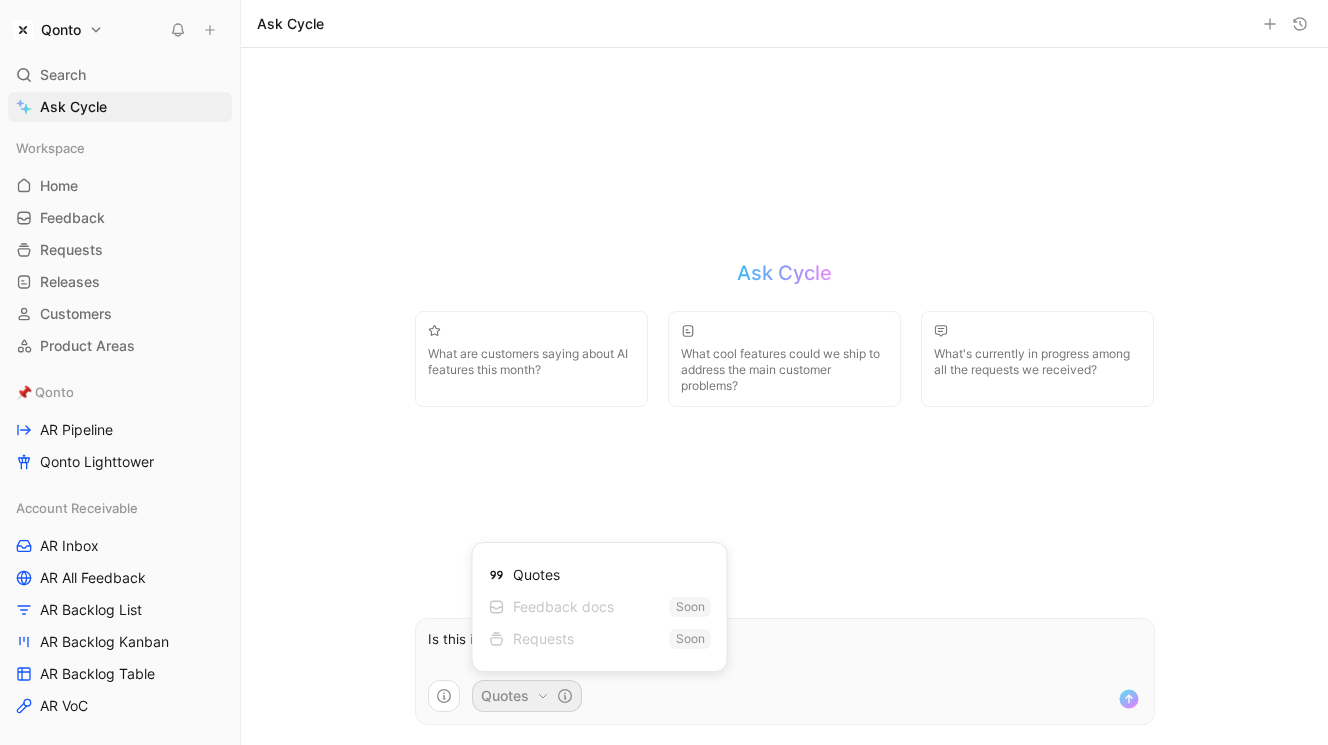 click on "Quotes" at bounding box center [524, 575] 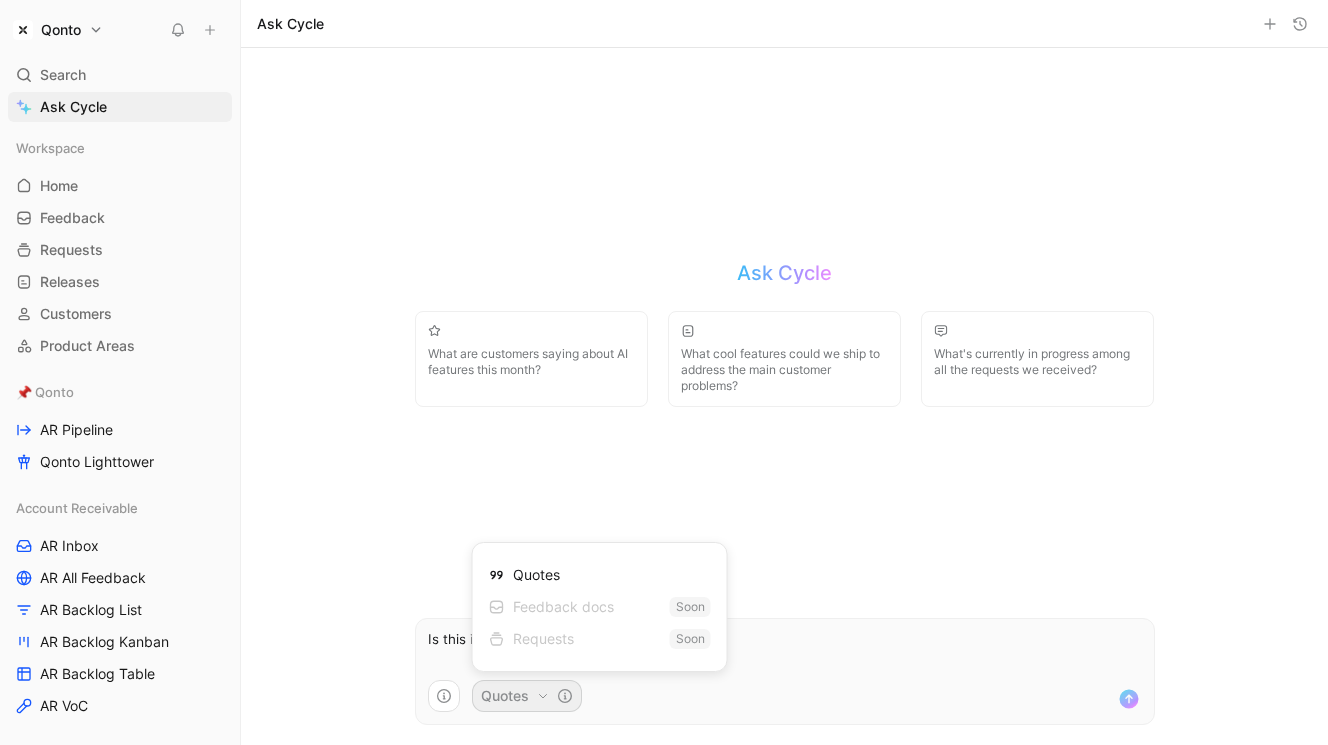 click on "Quotes Feedback docs Soon Requests Soon" at bounding box center [600, 607] 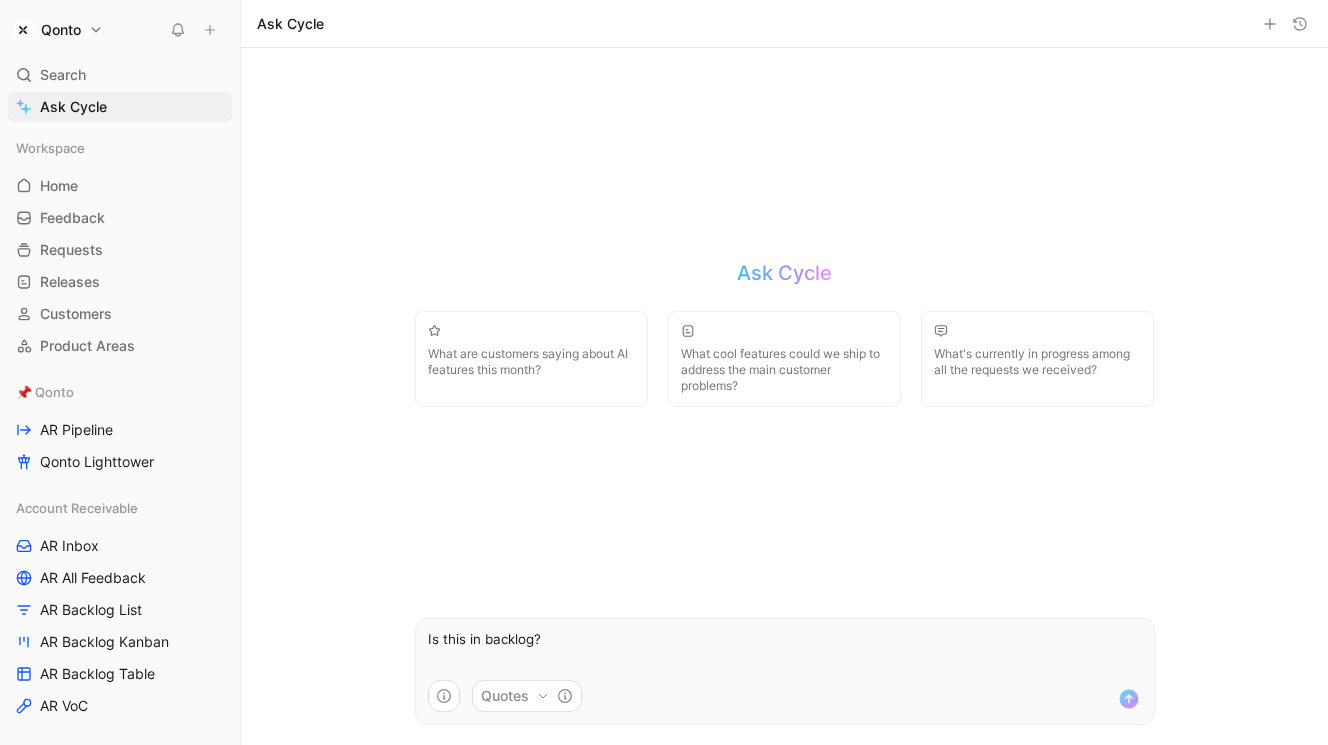 click on "Qonto Search ⌘ K Ask Cycle Workspace Home G then H Feedback G then F Requests G then R Releases G then L Customers Product Areas 📌 Qonto AR Pipeline Qonto Lighttower Account Receivable AR Inbox AR All Feedback AR Backlog List AR Backlog Kanban AR Backlog Table AR VoC In-Person Acceptance IPA Inbox IPA All Feedback IPA Backlog List IPA Backlog Kanban IPA Backlog Table Online Acceptance OA Inbox OA All Feedback OA Backlog List OA Backlog Kanban OA Backlog Table 🛠️ Tools Inbox to dispatch All feedback
To pick up a draggable item, press the space bar.
While dragging, use the arrow keys to move the item.
Press space again to drop the item in its new position, or press escape to cancel.
Help center Invite member Ask Cycle Ask Cycle What are customers saying about AI features this month? What cool features could we ship to address the main customer problems? What's currently in progress among all the requests we received? Is this in backlog?  Quotes" at bounding box center (664, 372) 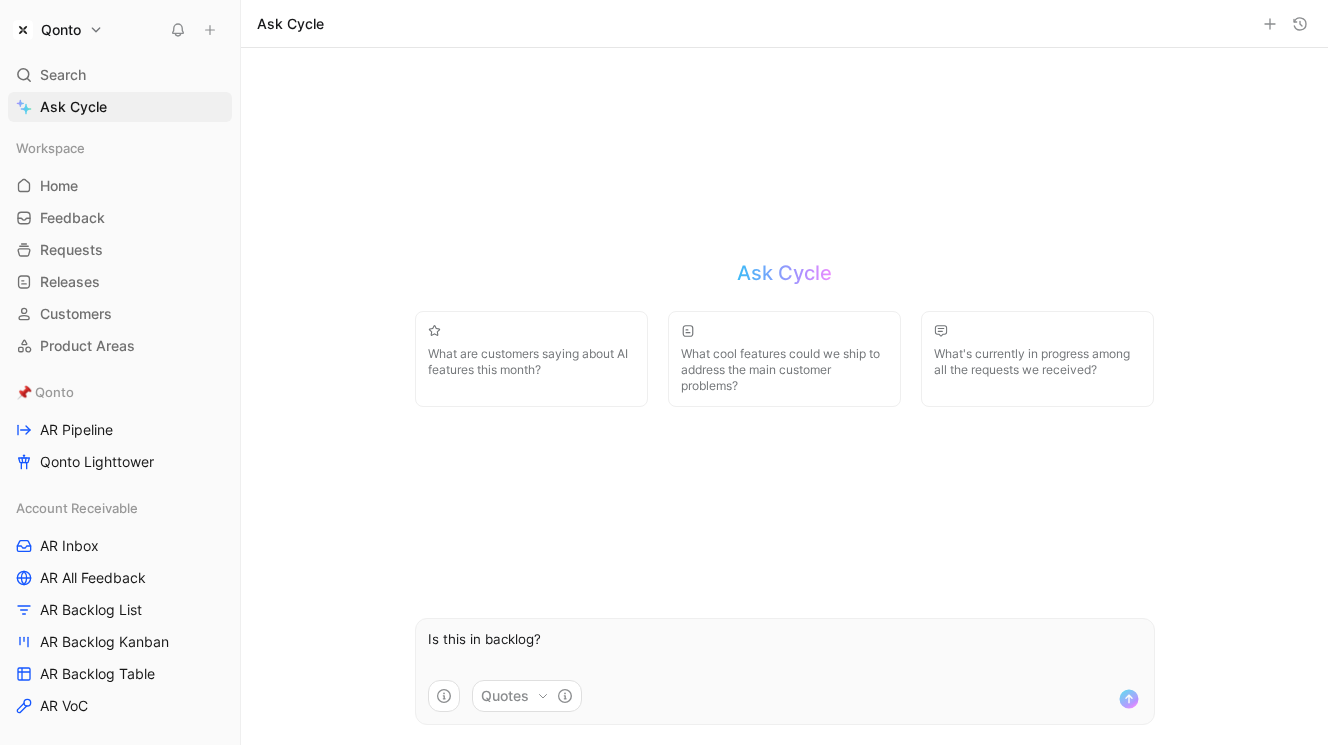 click on "Is this in backlog?" at bounding box center [785, 649] 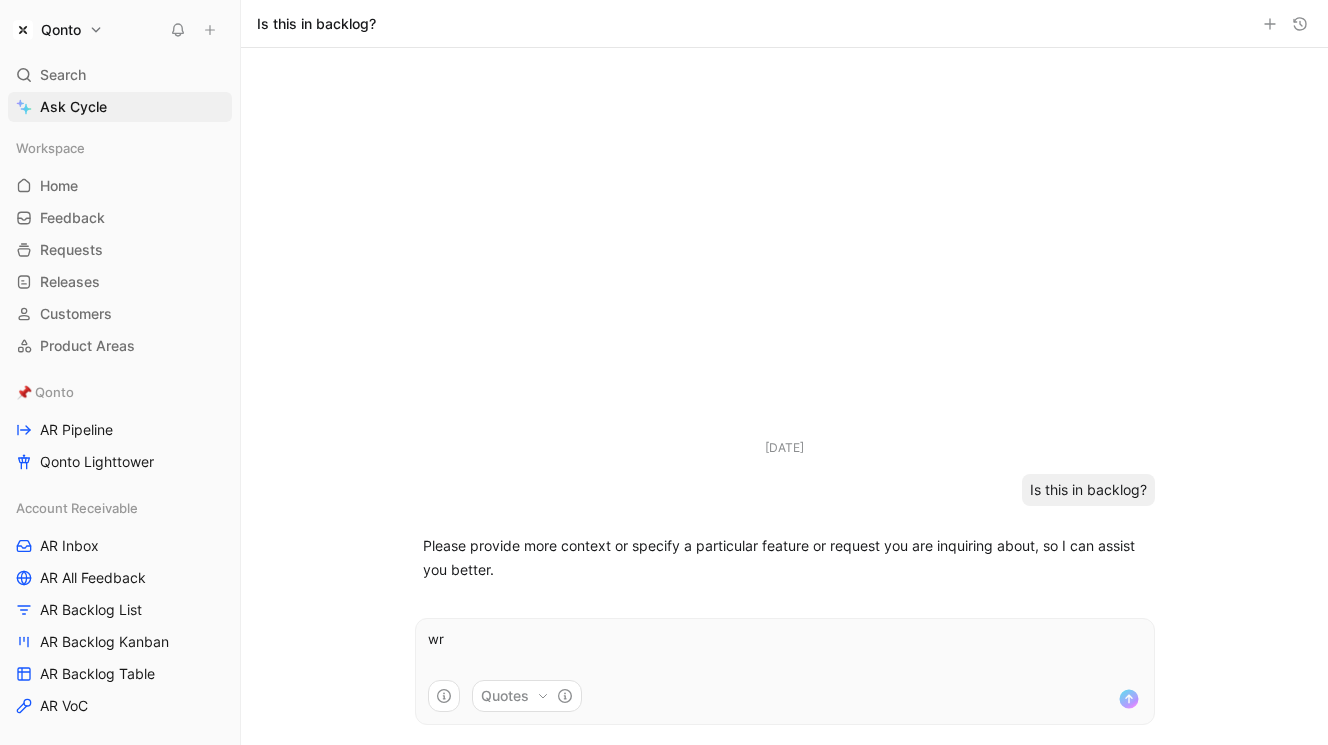 type on "w" 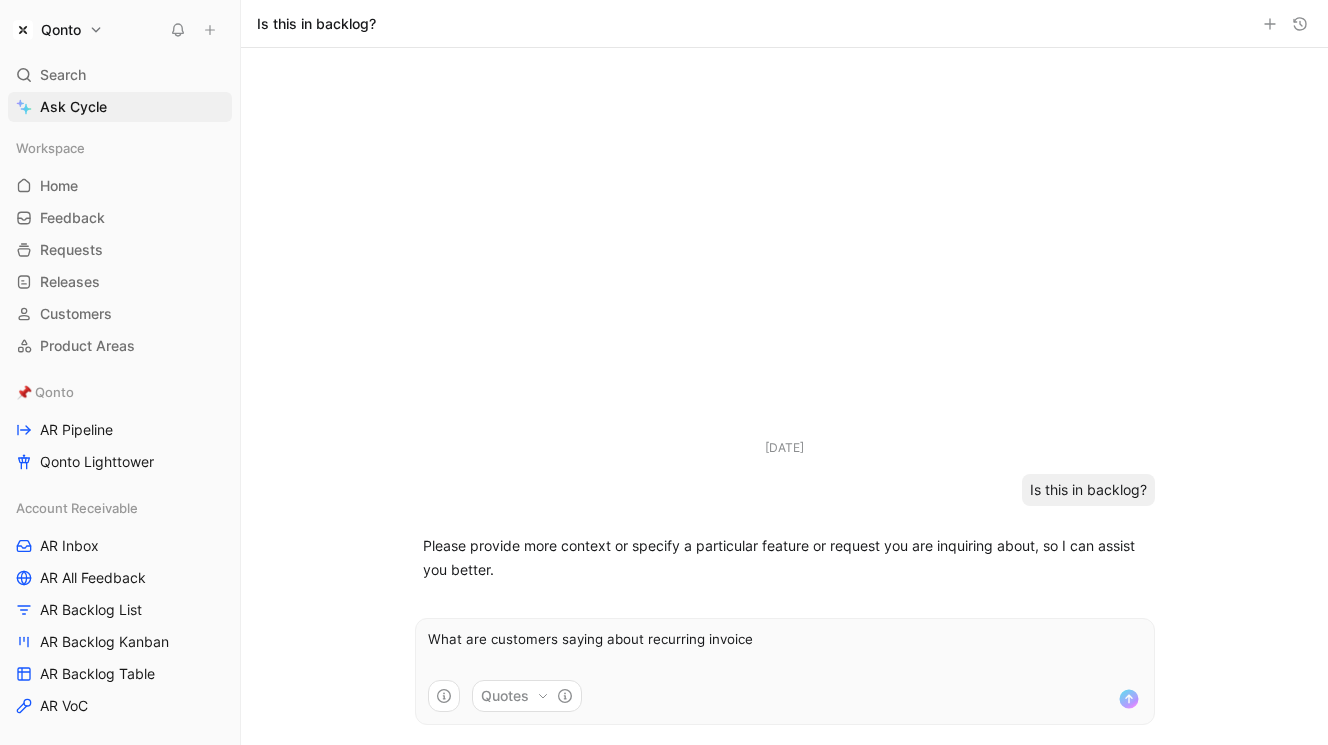 type on "What are customers saying about recurring invoices" 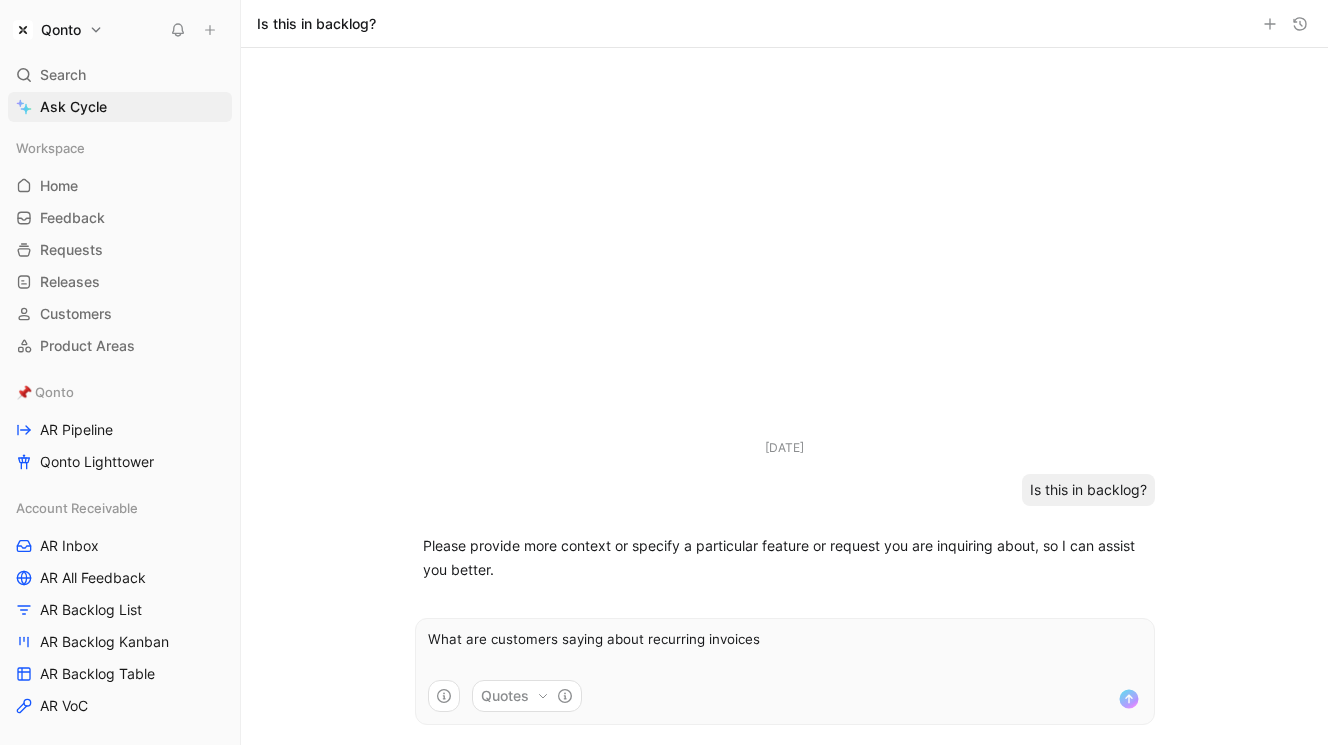 type 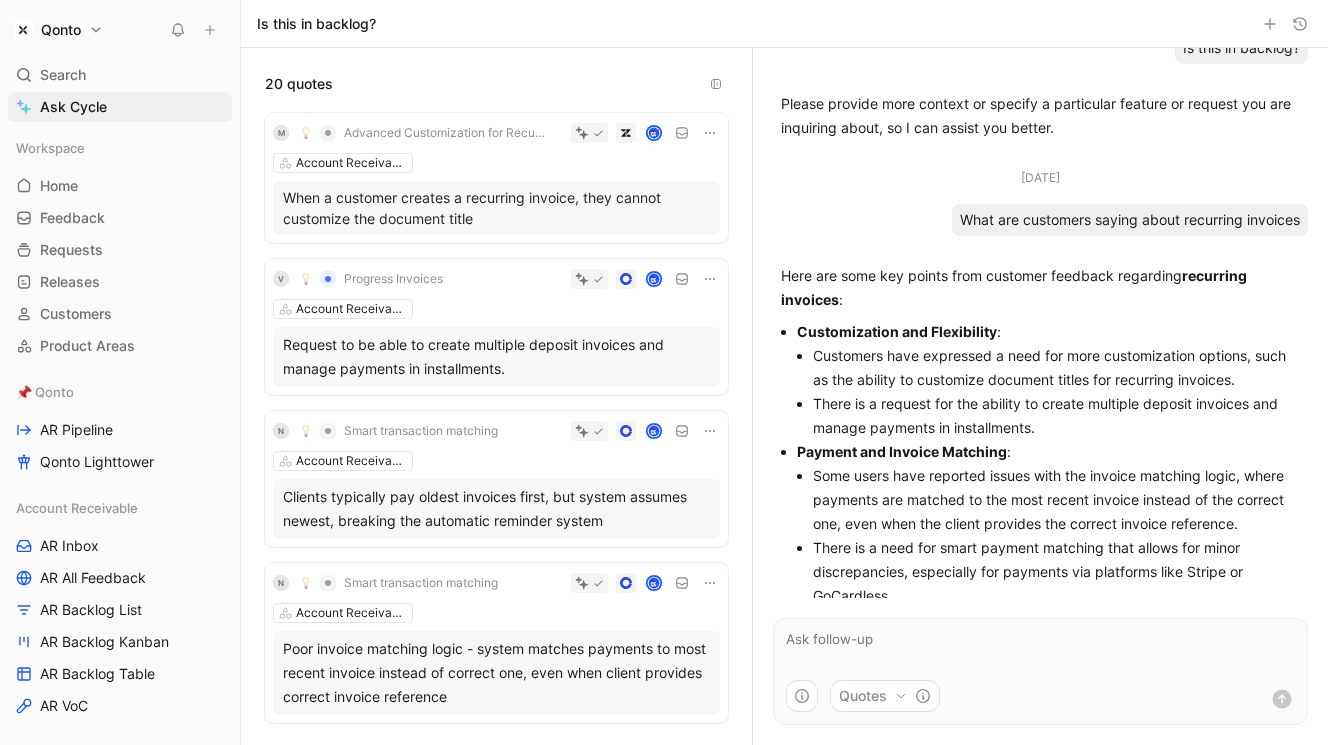 scroll, scrollTop: 0, scrollLeft: 0, axis: both 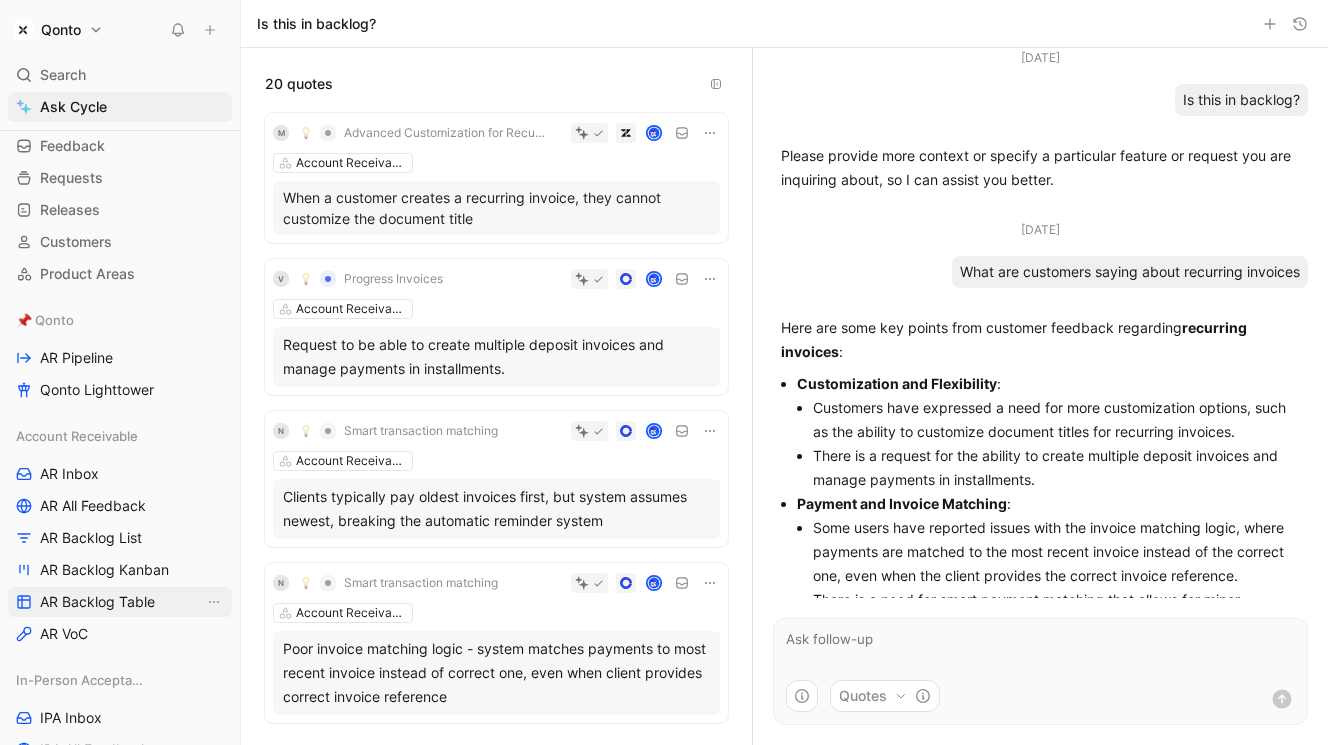 click on "AR Backlog Table" at bounding box center [97, 602] 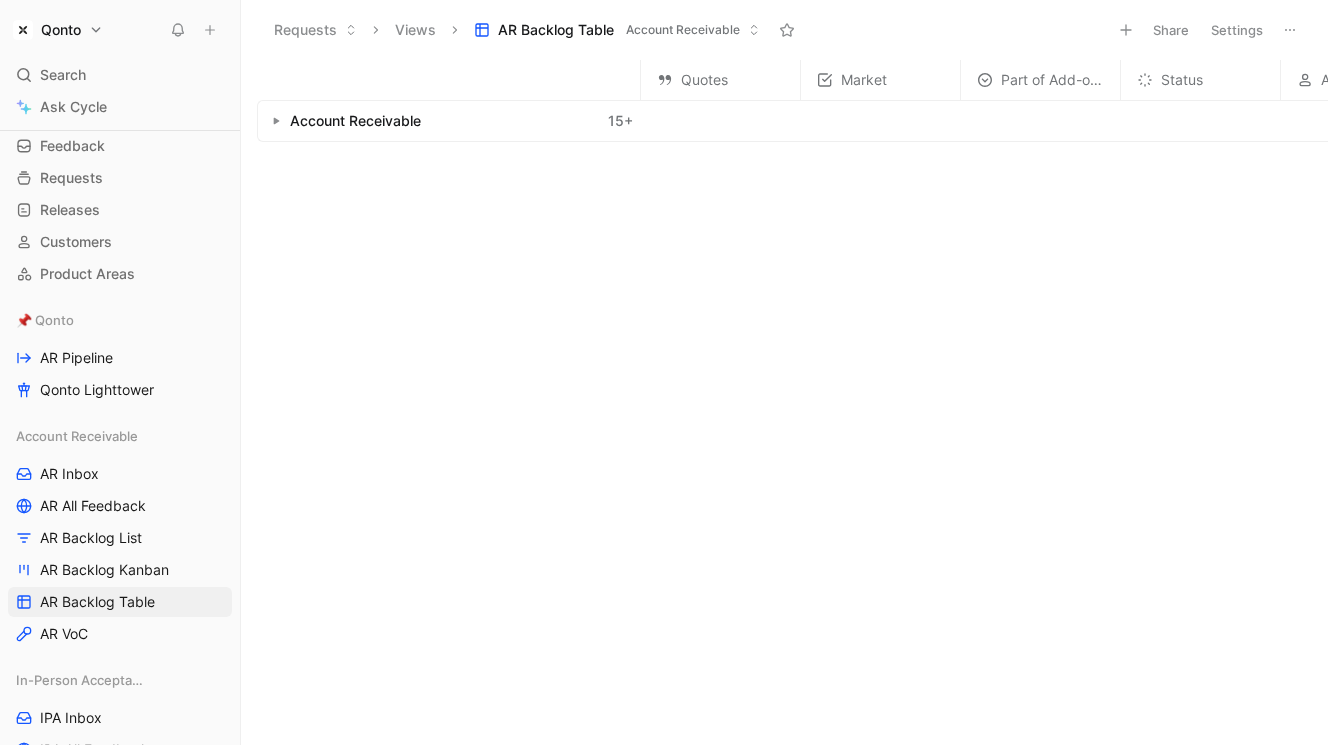 click 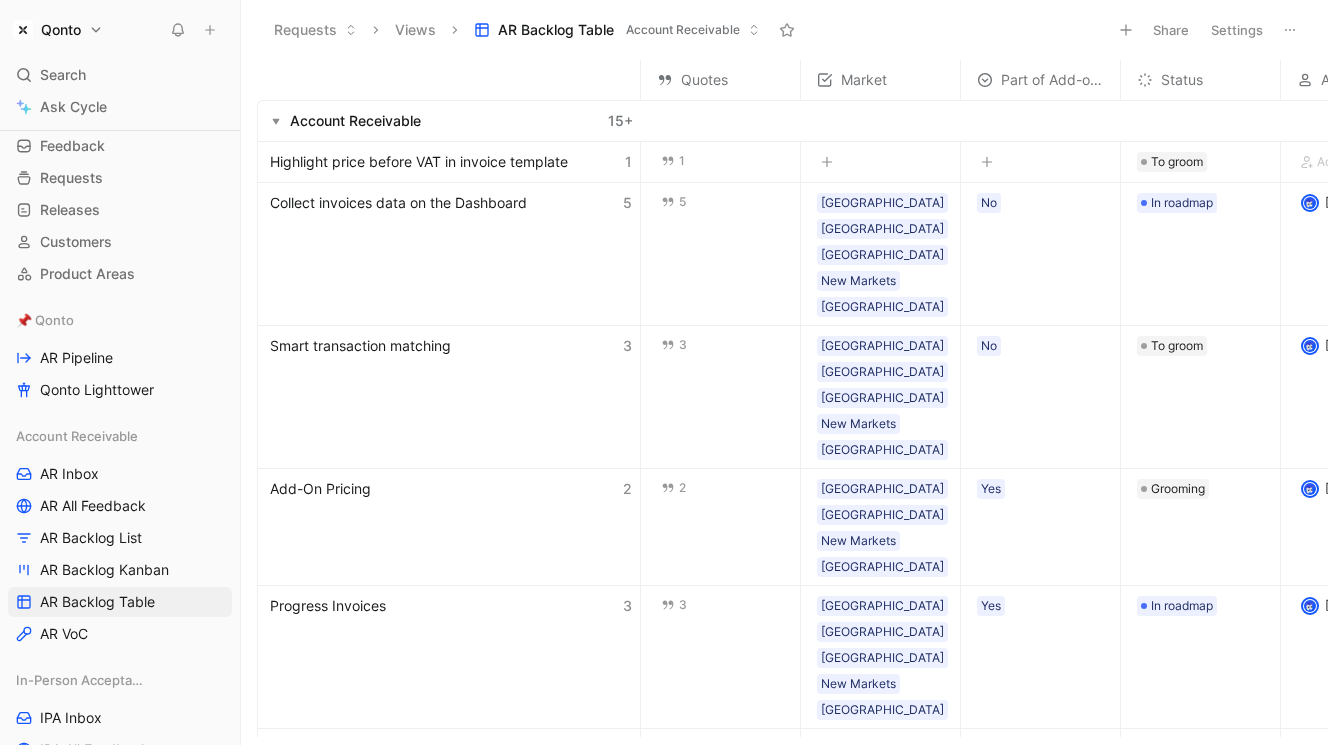type 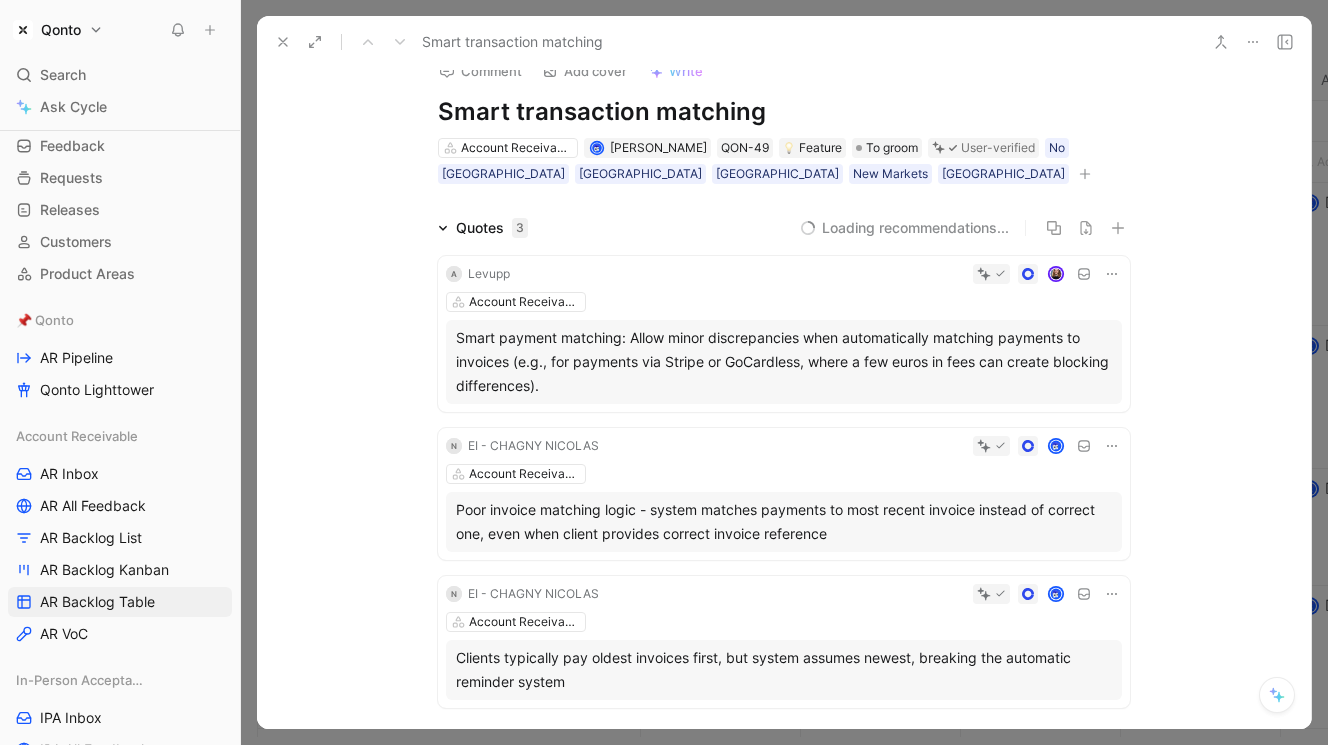 scroll, scrollTop: 26, scrollLeft: 0, axis: vertical 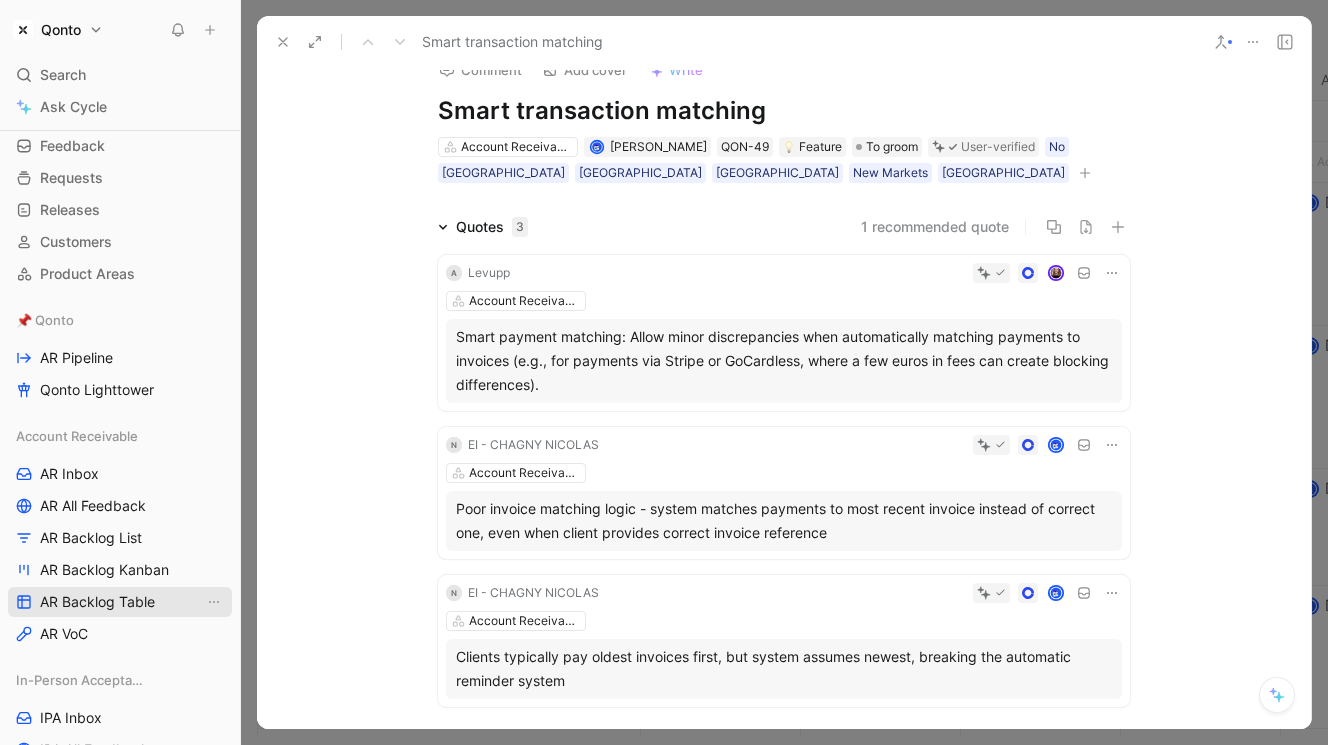 click on "AR Backlog Table" at bounding box center [97, 602] 